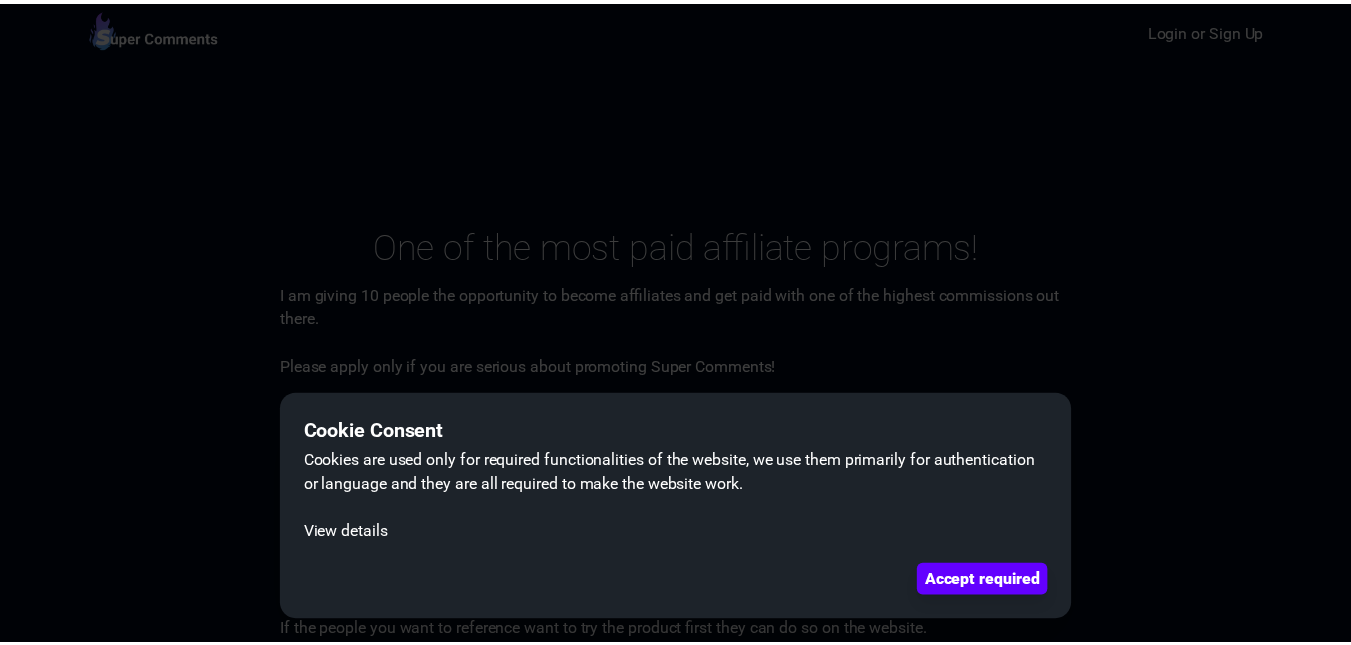 scroll, scrollTop: 0, scrollLeft: 0, axis: both 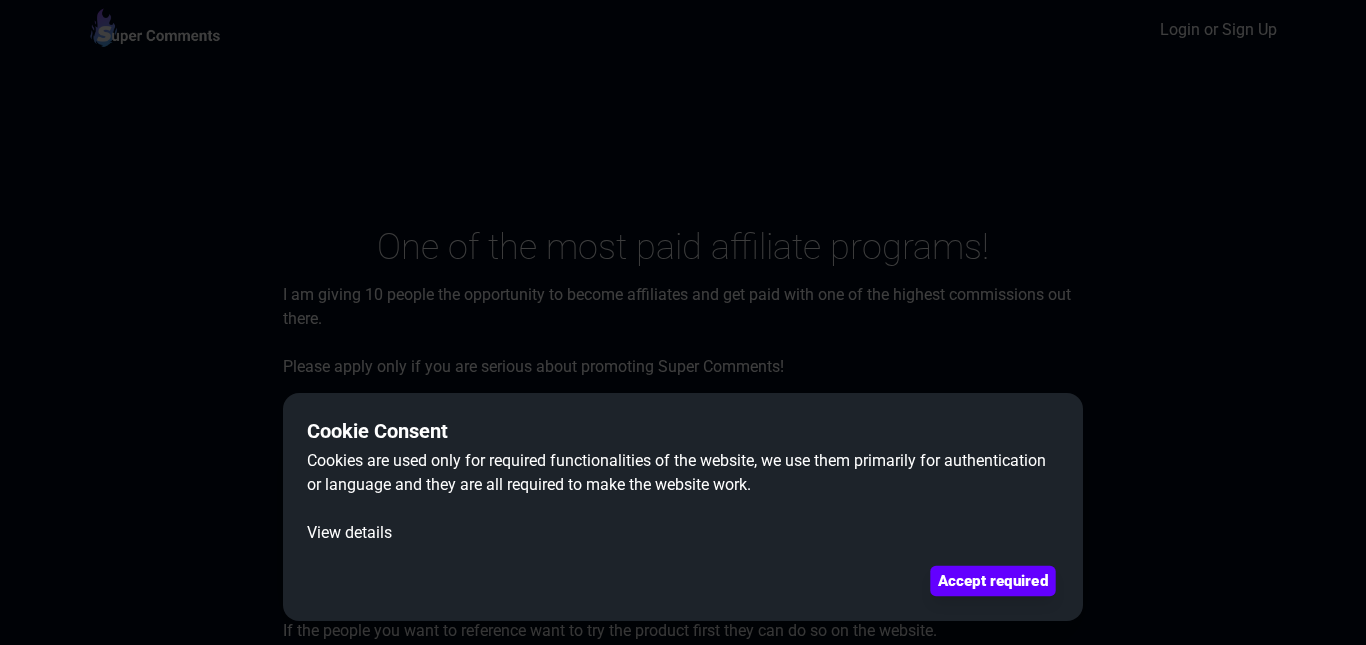 click on "Accept required" at bounding box center (992, 581) 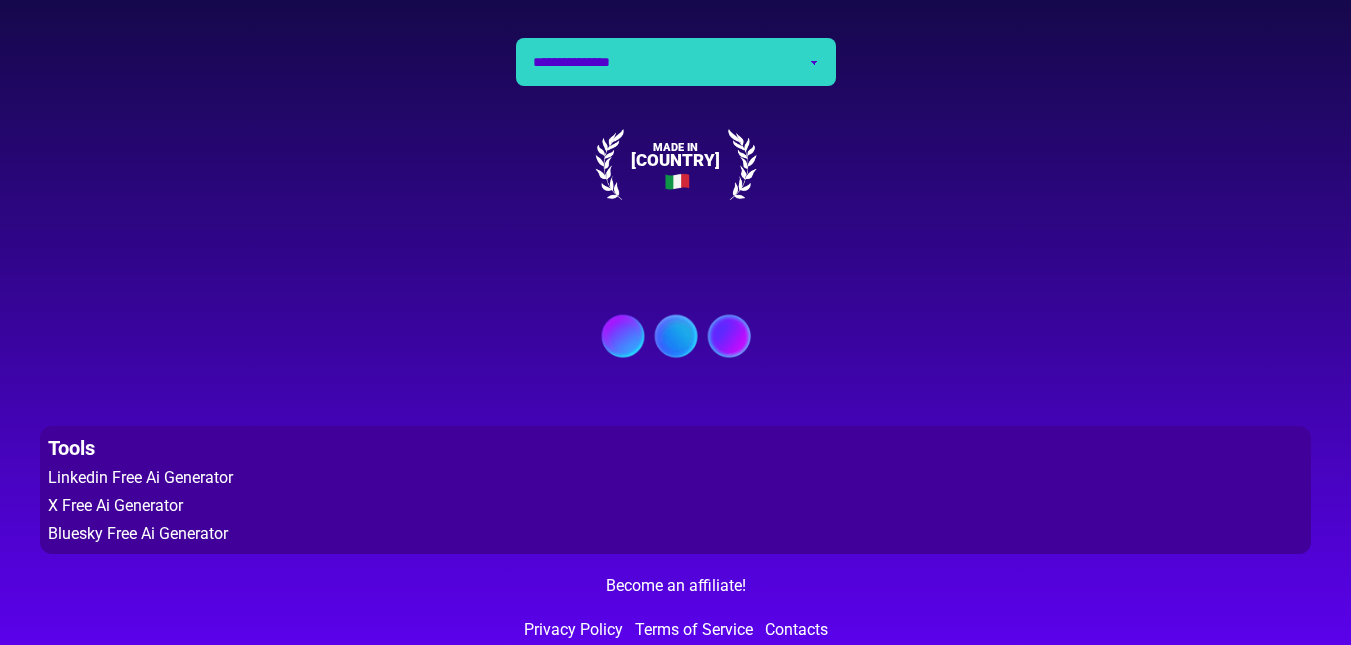 scroll, scrollTop: 1094, scrollLeft: 0, axis: vertical 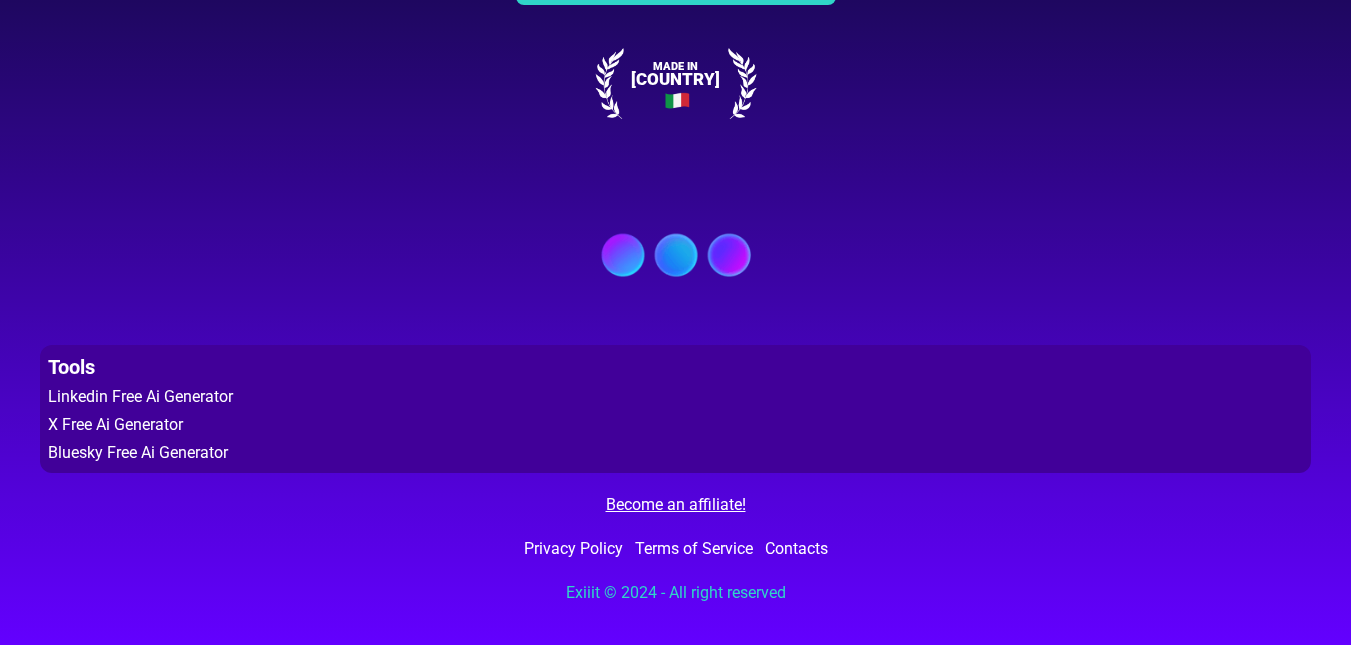 click on "Become an affiliate!" at bounding box center (676, 505) 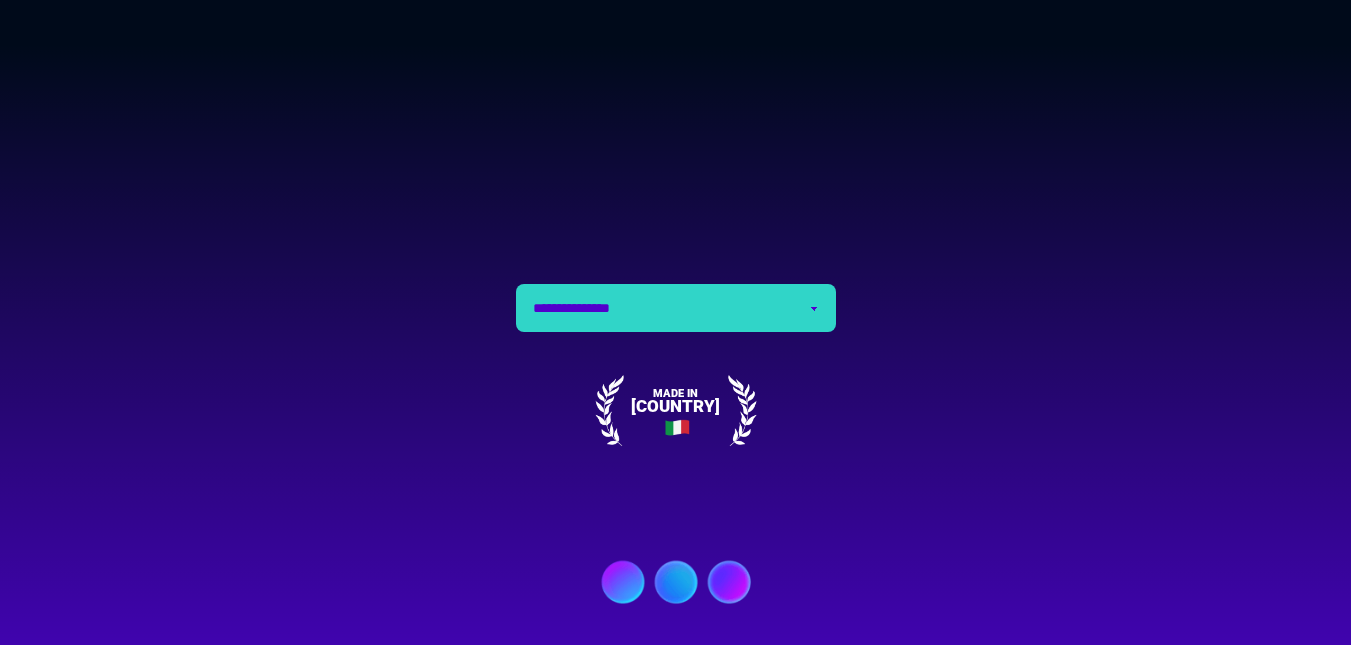 scroll, scrollTop: 800, scrollLeft: 0, axis: vertical 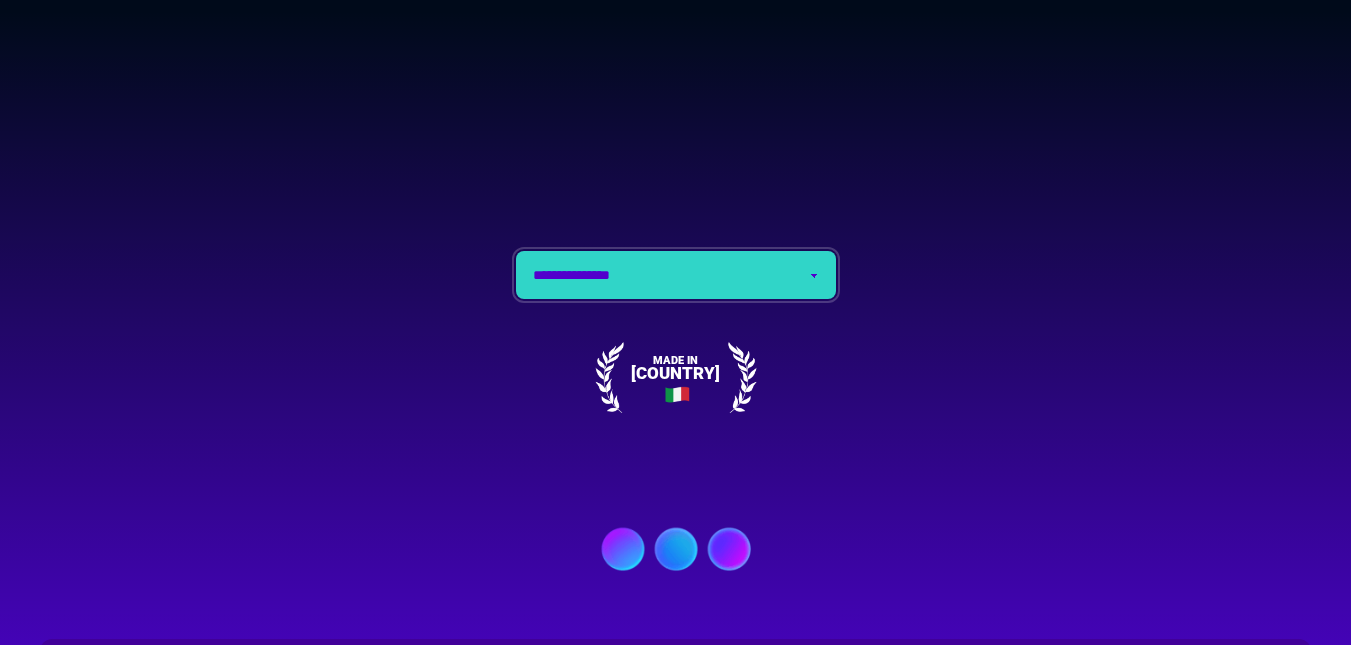 click on "**********" at bounding box center (676, 275) 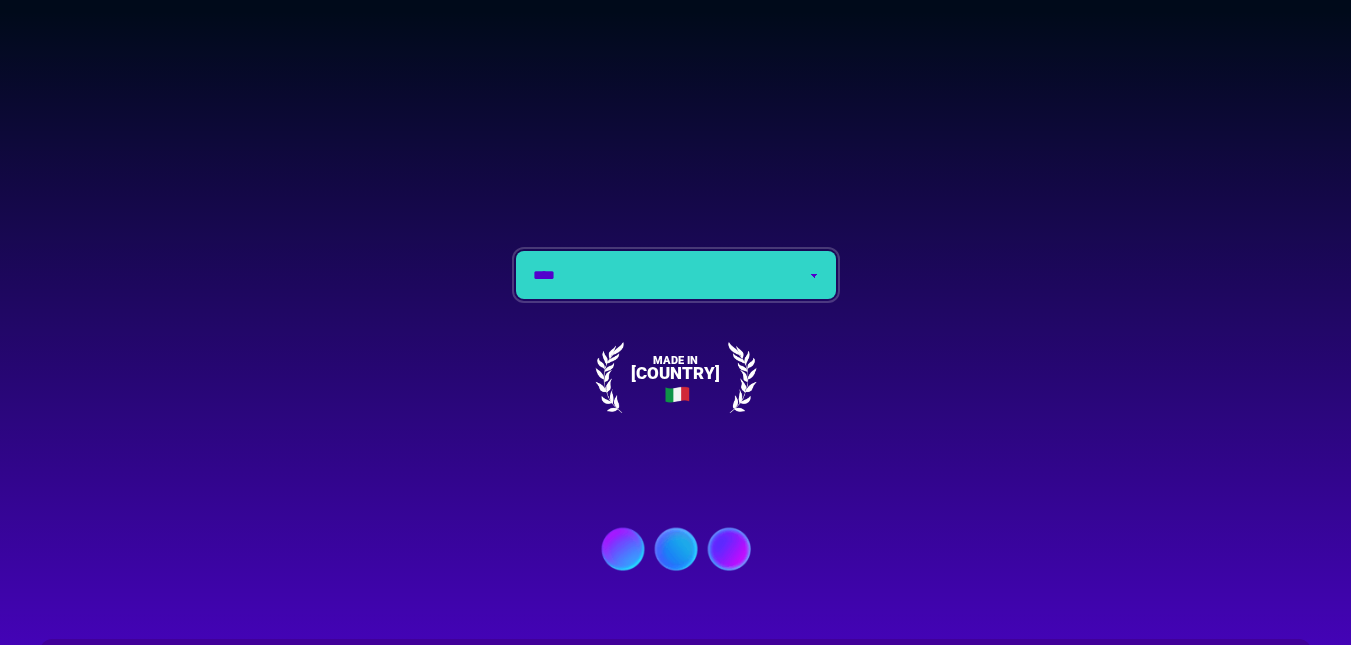 click on "**********" at bounding box center [676, 275] 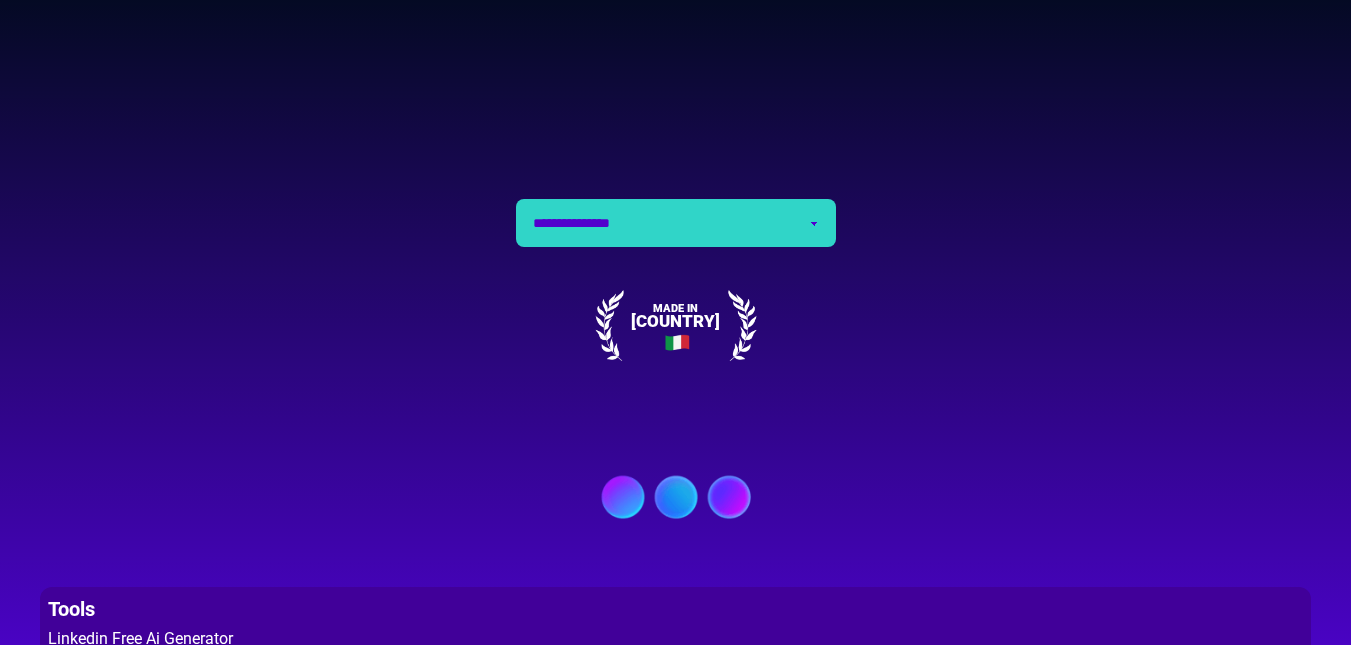 scroll, scrollTop: 1094, scrollLeft: 0, axis: vertical 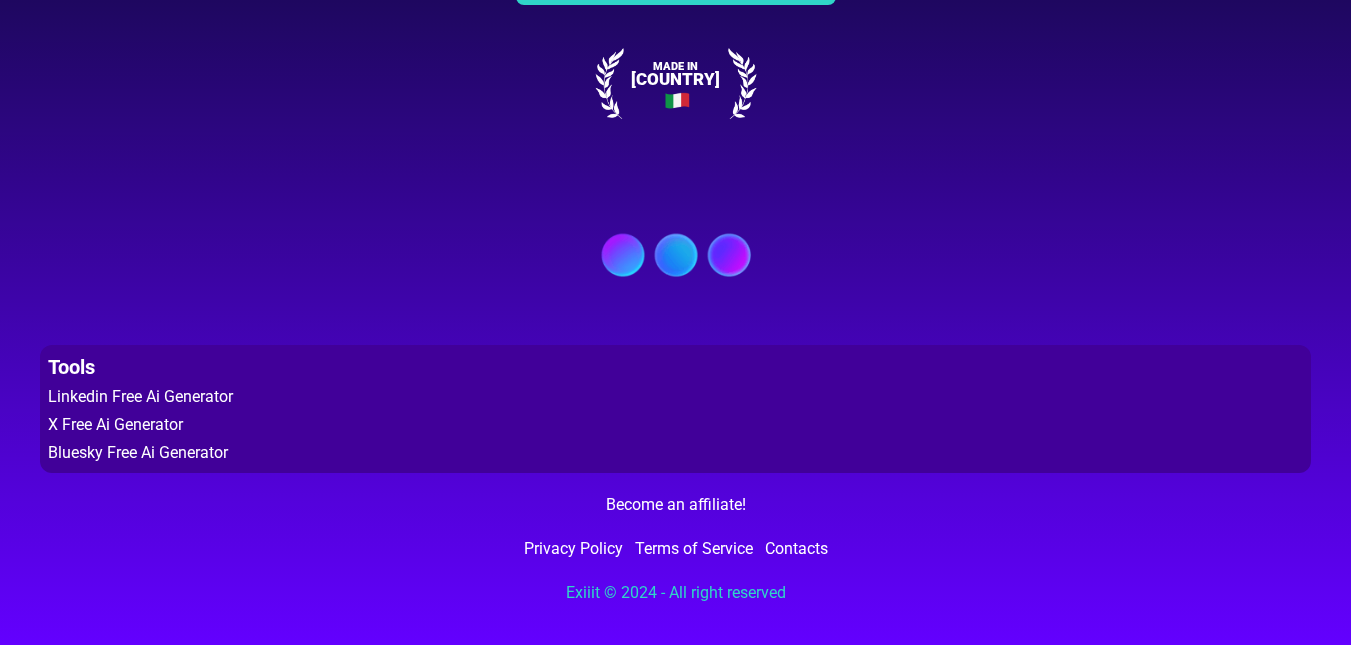 click at bounding box center (676, 255) 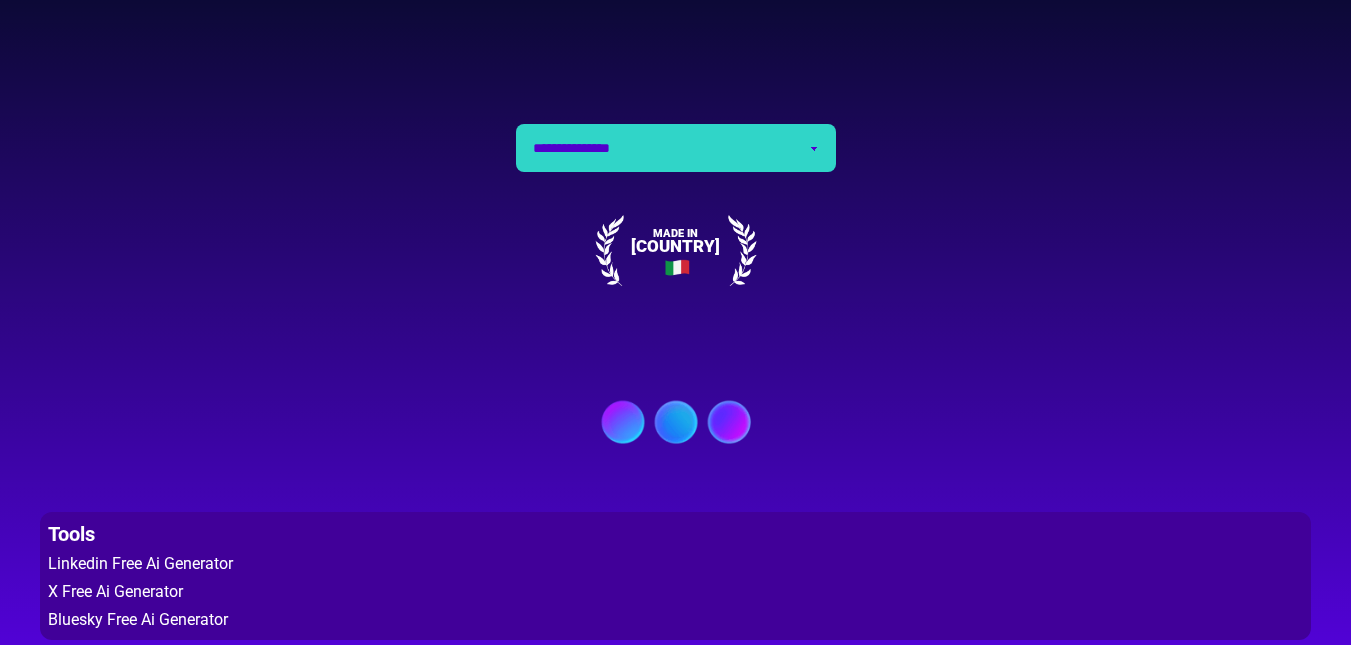 scroll, scrollTop: 1000, scrollLeft: 0, axis: vertical 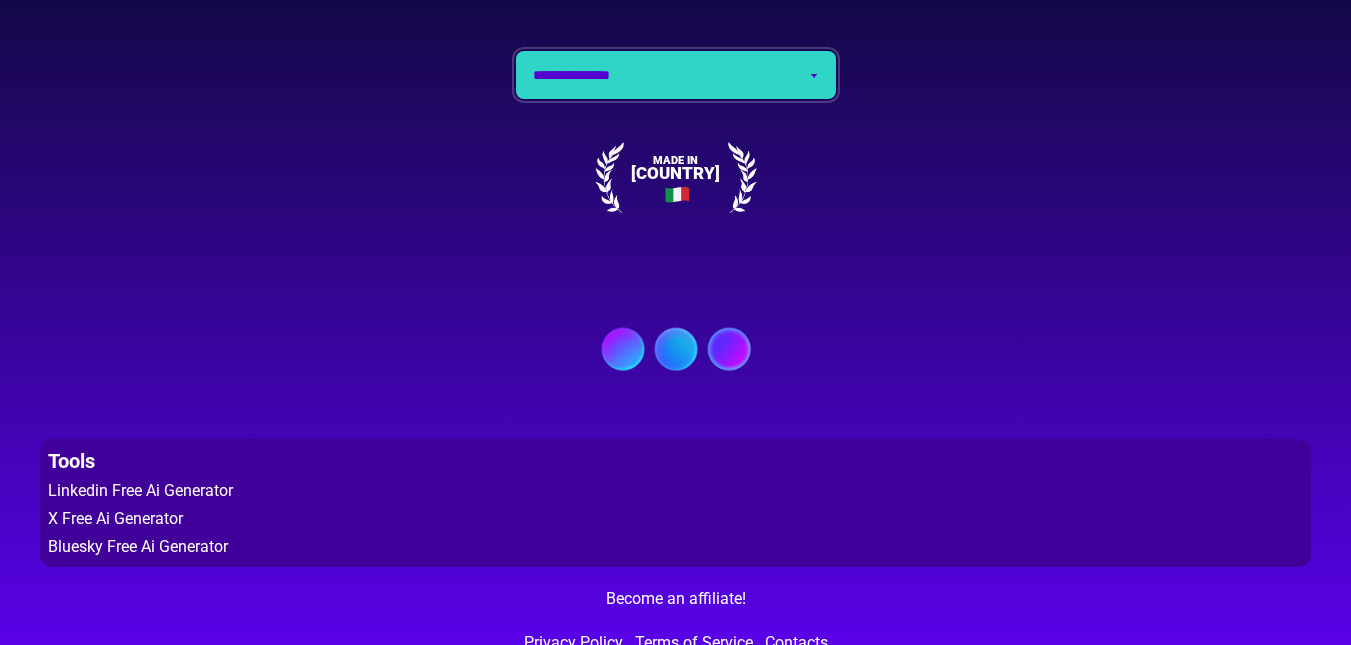 click on "**********" at bounding box center (676, 75) 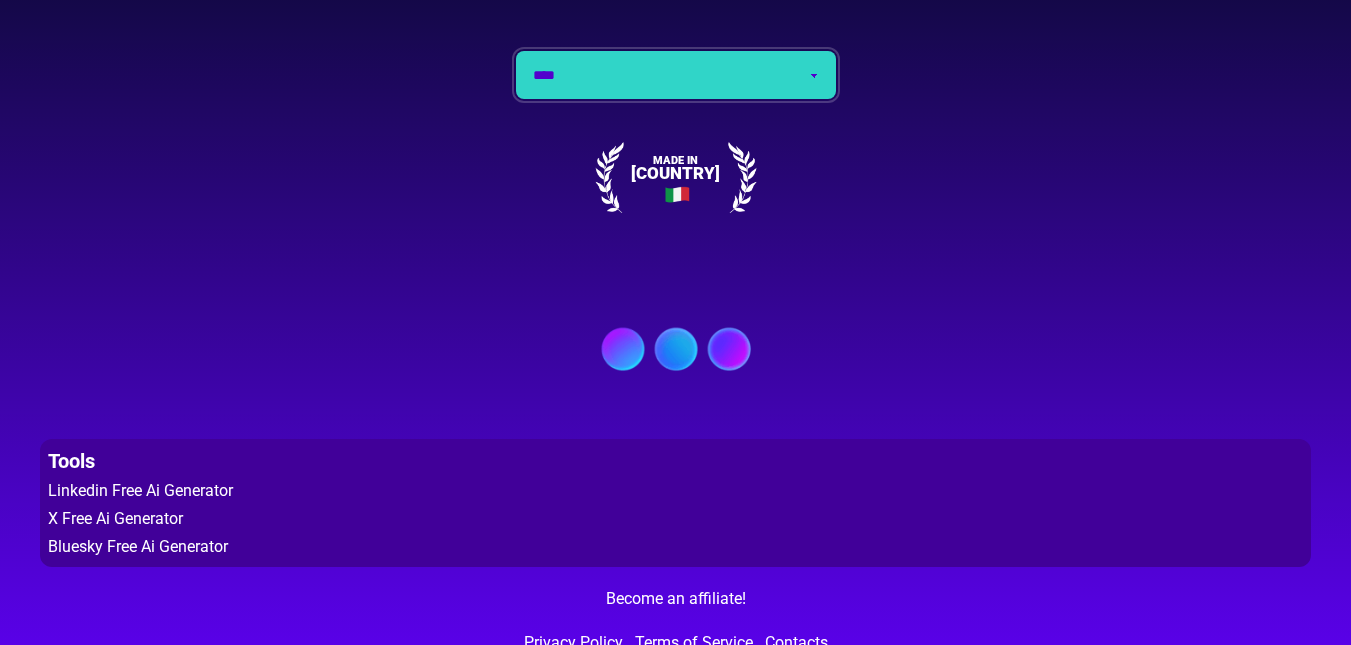 click on "**********" at bounding box center [676, 75] 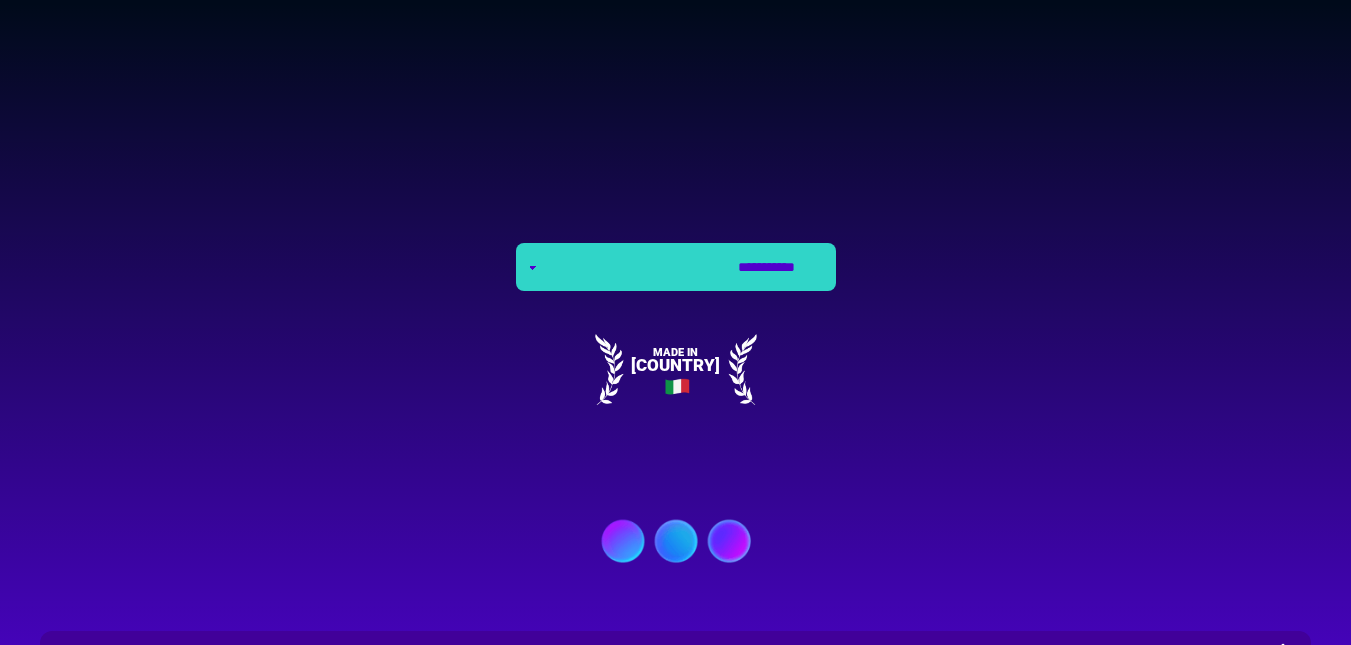 scroll, scrollTop: 1000, scrollLeft: 0, axis: vertical 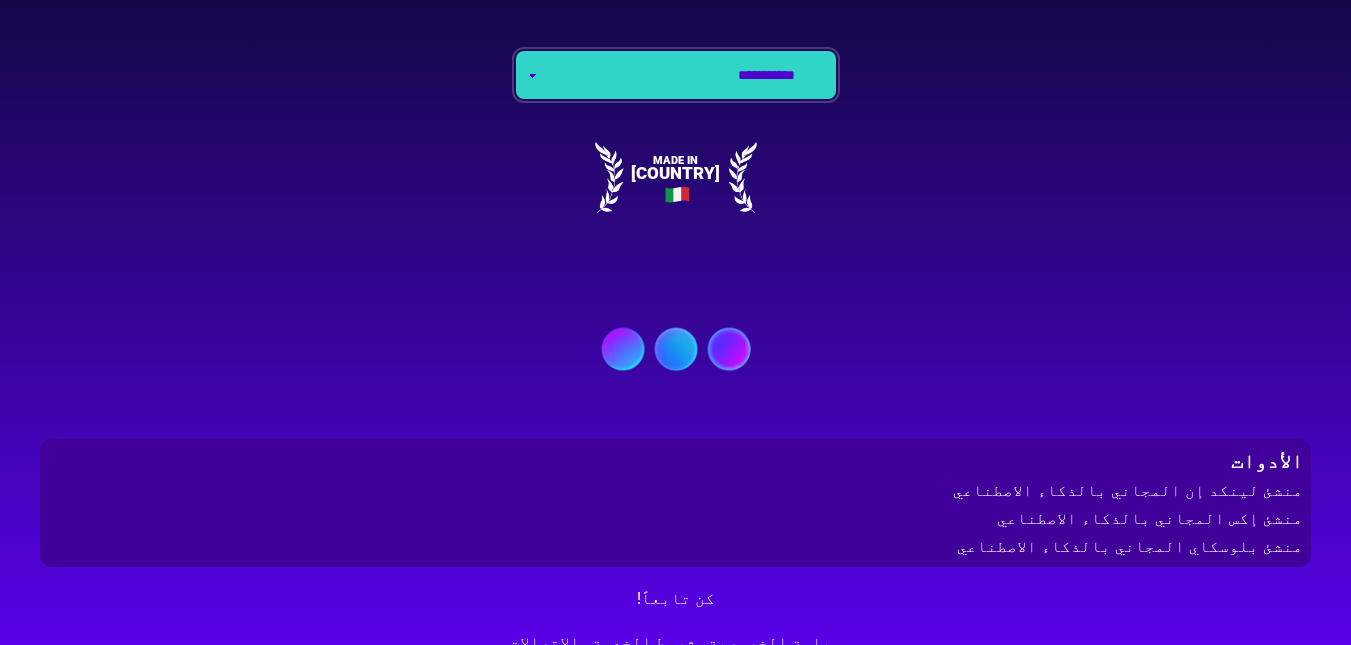 click on "**********" at bounding box center [676, 75] 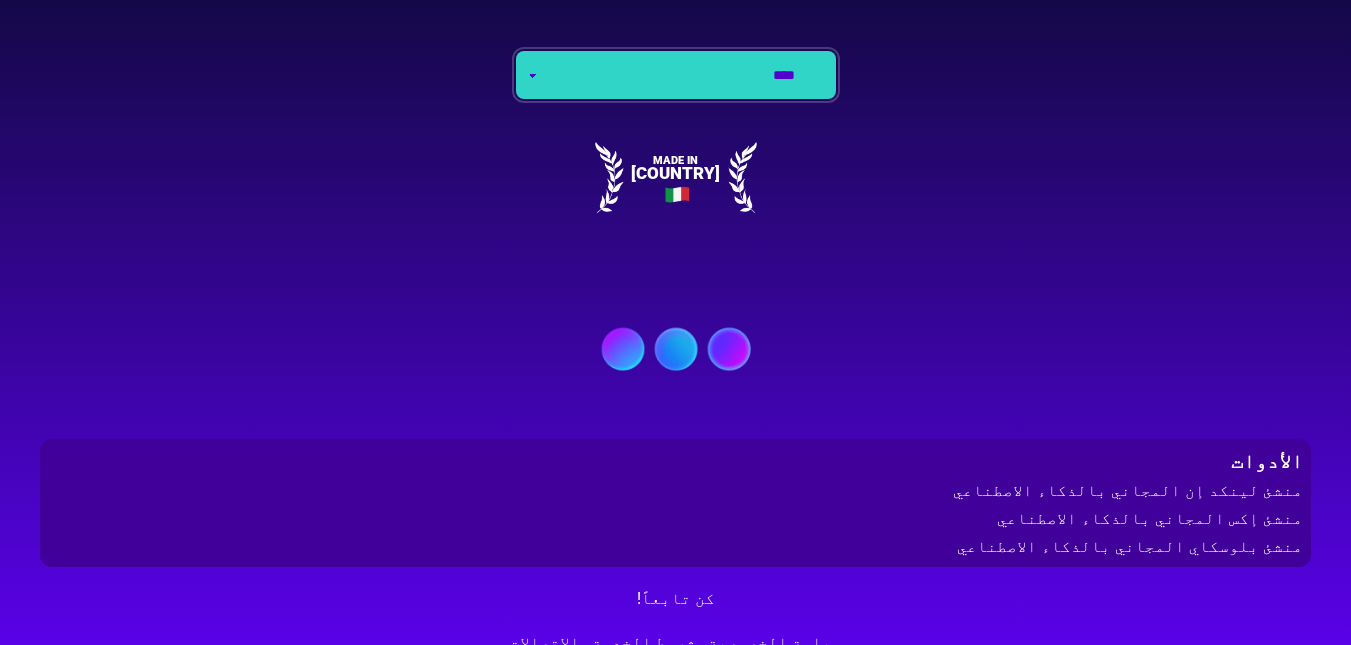 click on "**********" at bounding box center [676, 75] 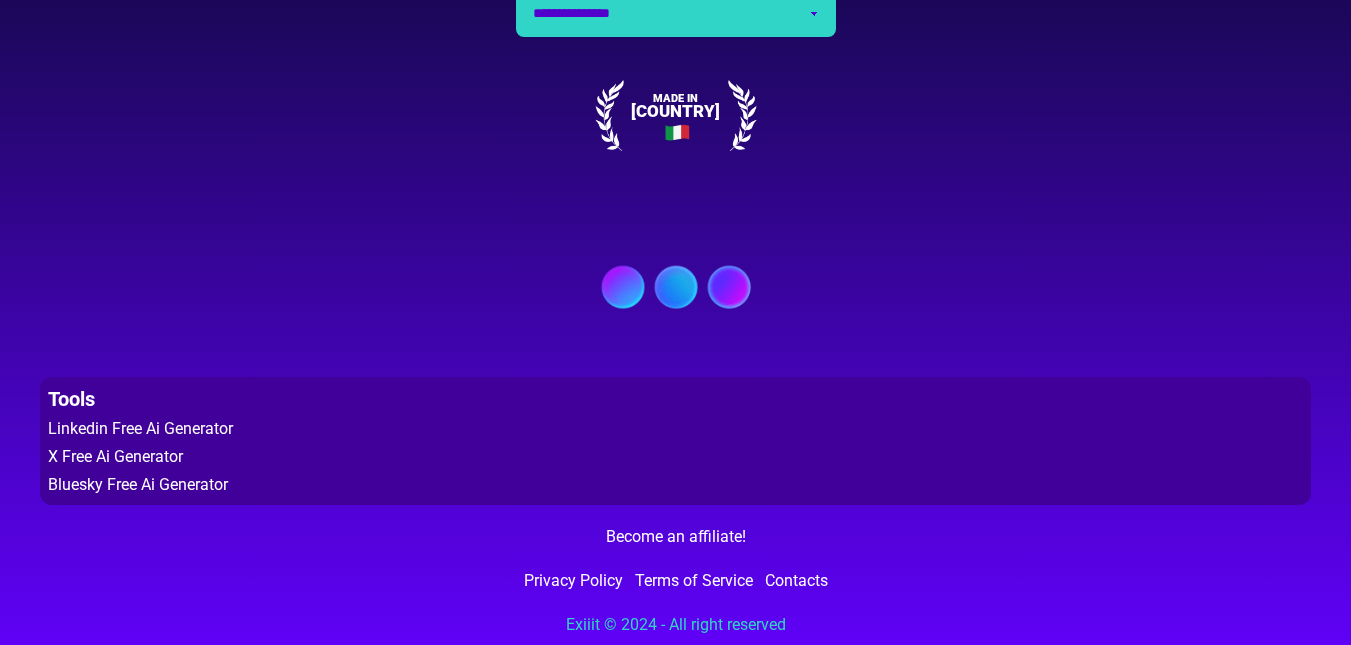 scroll, scrollTop: 1094, scrollLeft: 0, axis: vertical 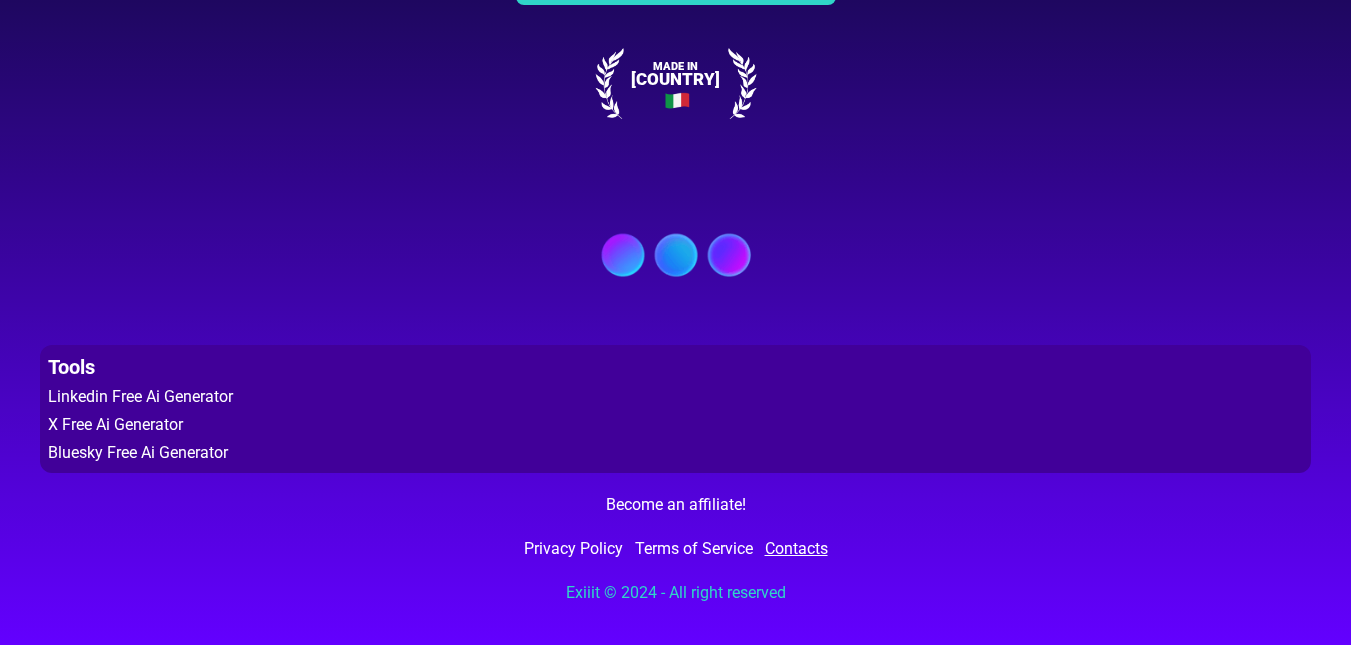 click on "Contacts" at bounding box center [796, 549] 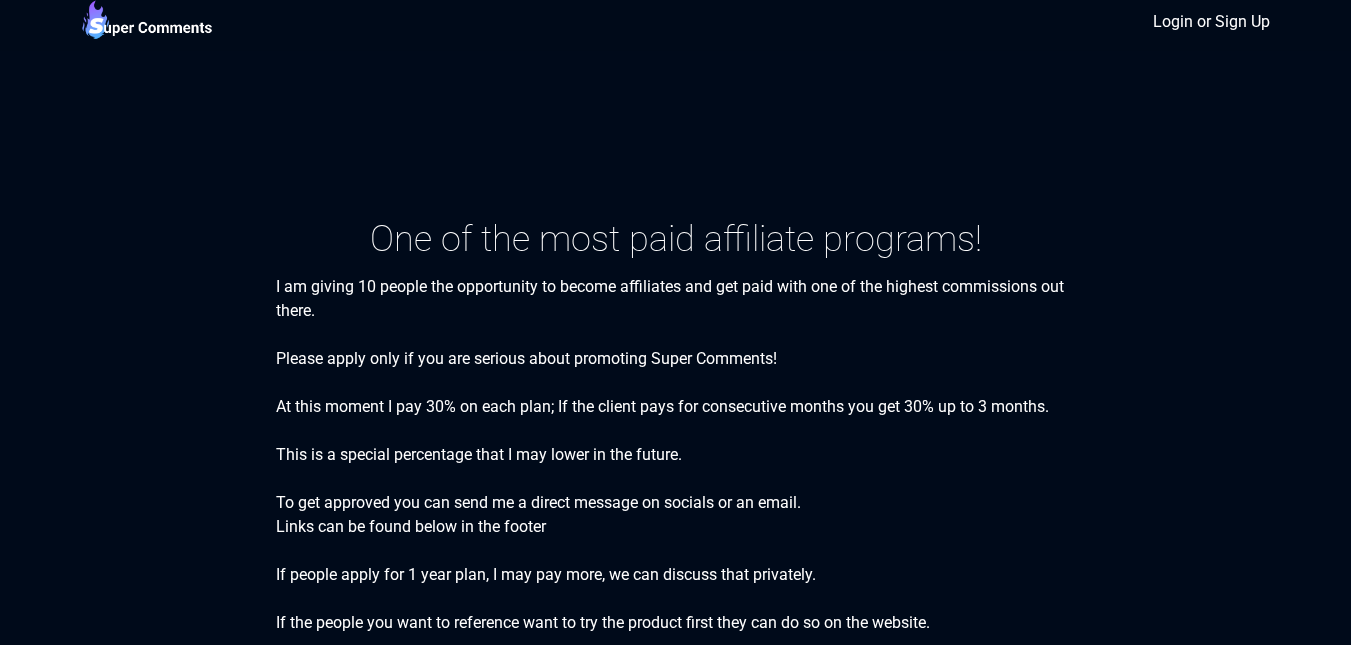scroll, scrollTop: 0, scrollLeft: 0, axis: both 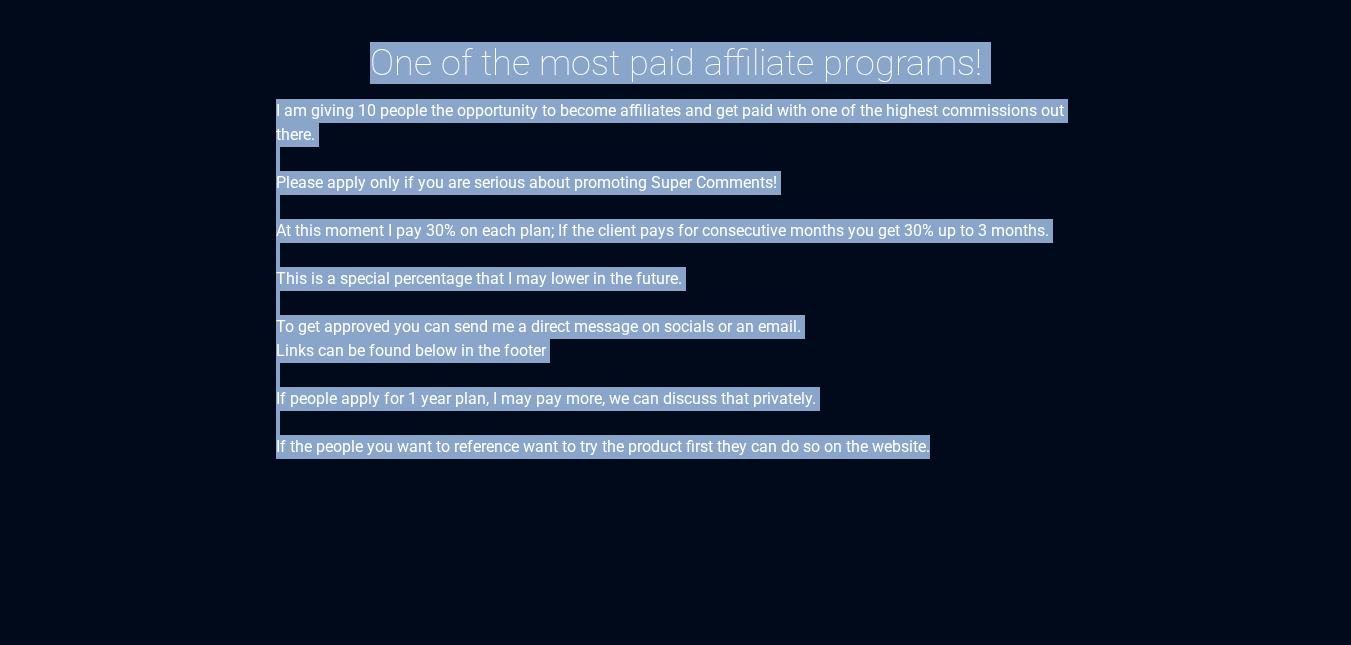 drag, startPoint x: 365, startPoint y: 220, endPoint x: 956, endPoint y: 453, distance: 635.2716 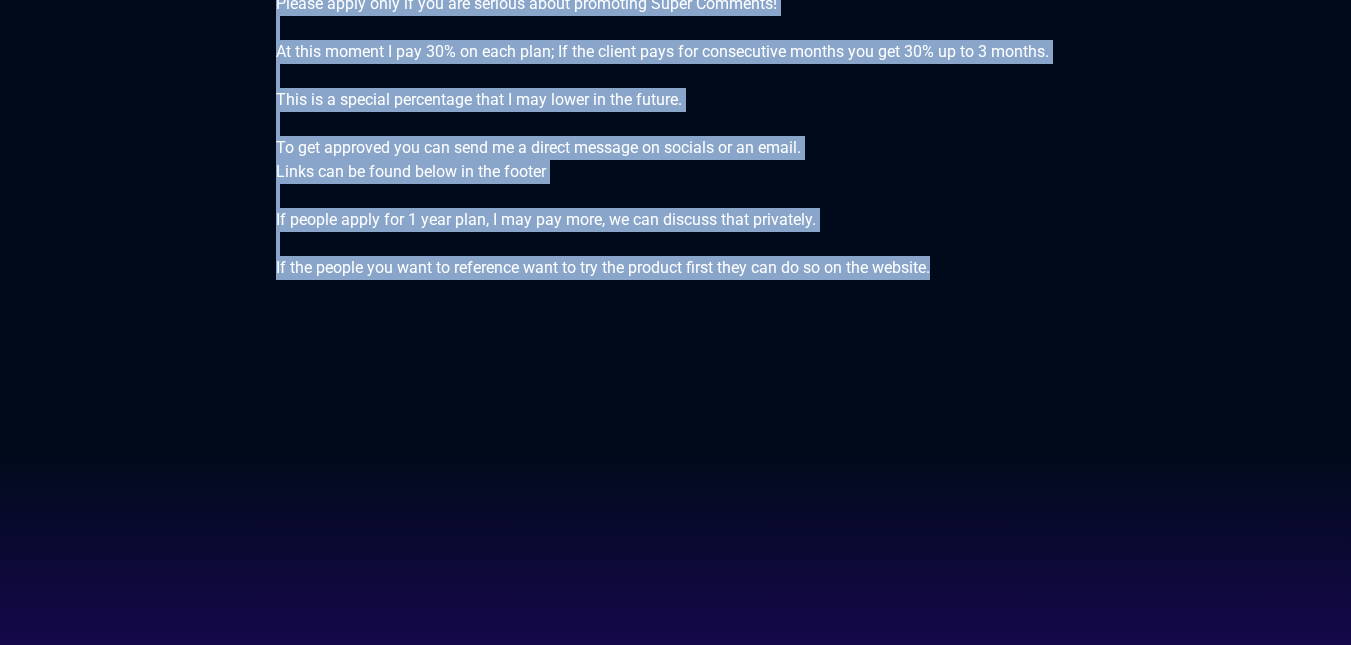 scroll, scrollTop: 284, scrollLeft: 0, axis: vertical 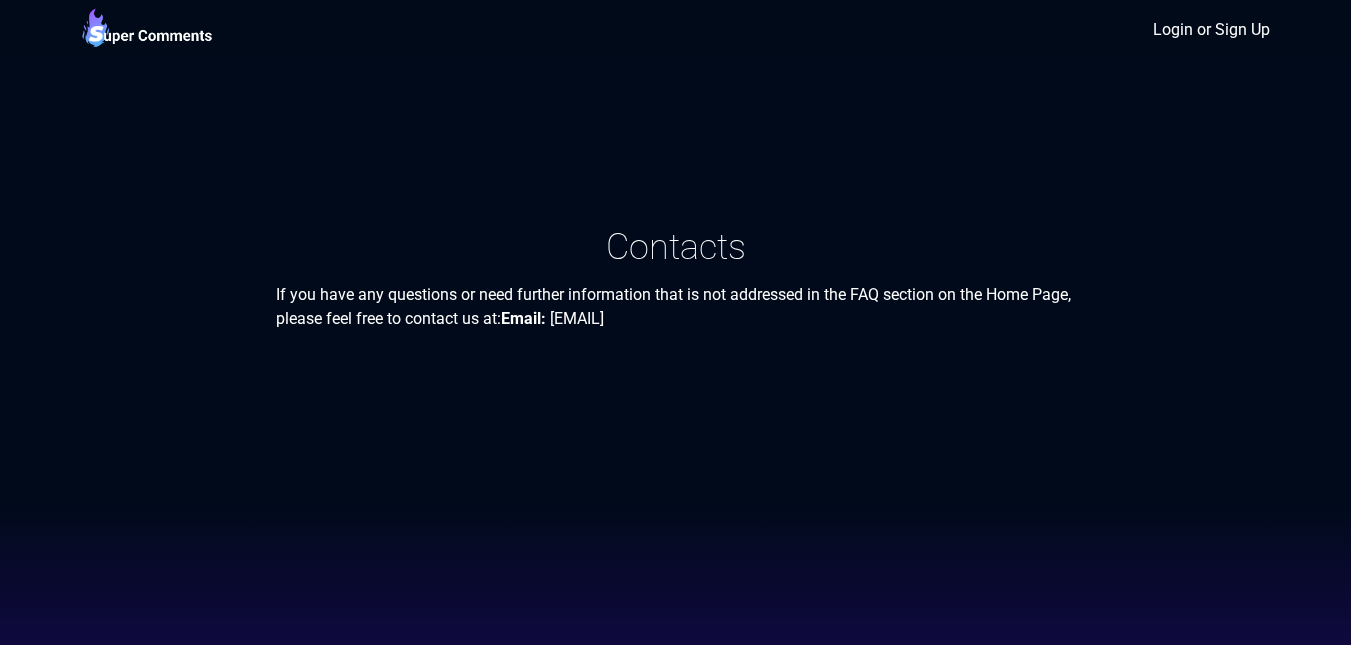 drag, startPoint x: 370, startPoint y: 314, endPoint x: 505, endPoint y: 369, distance: 145.7738 